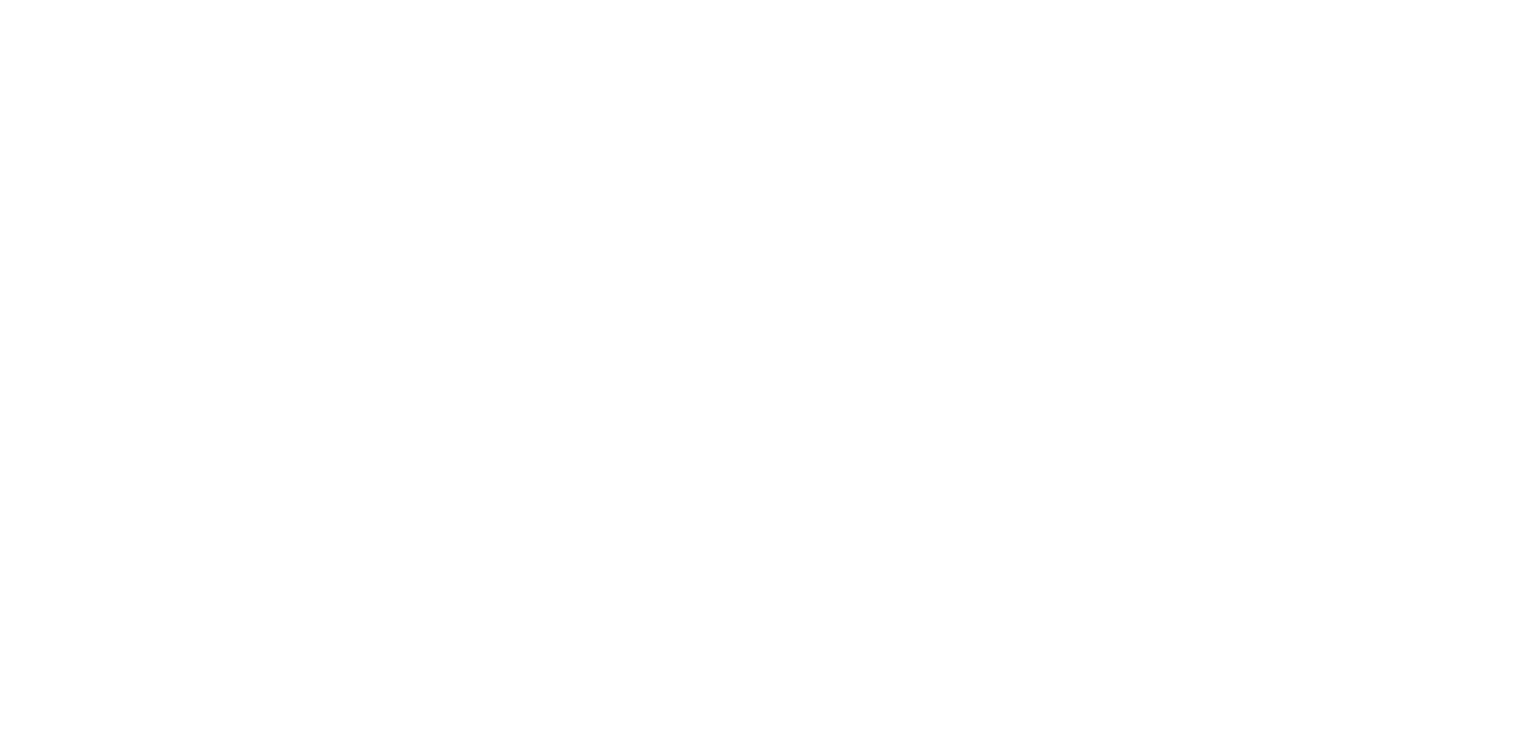 scroll, scrollTop: 0, scrollLeft: 0, axis: both 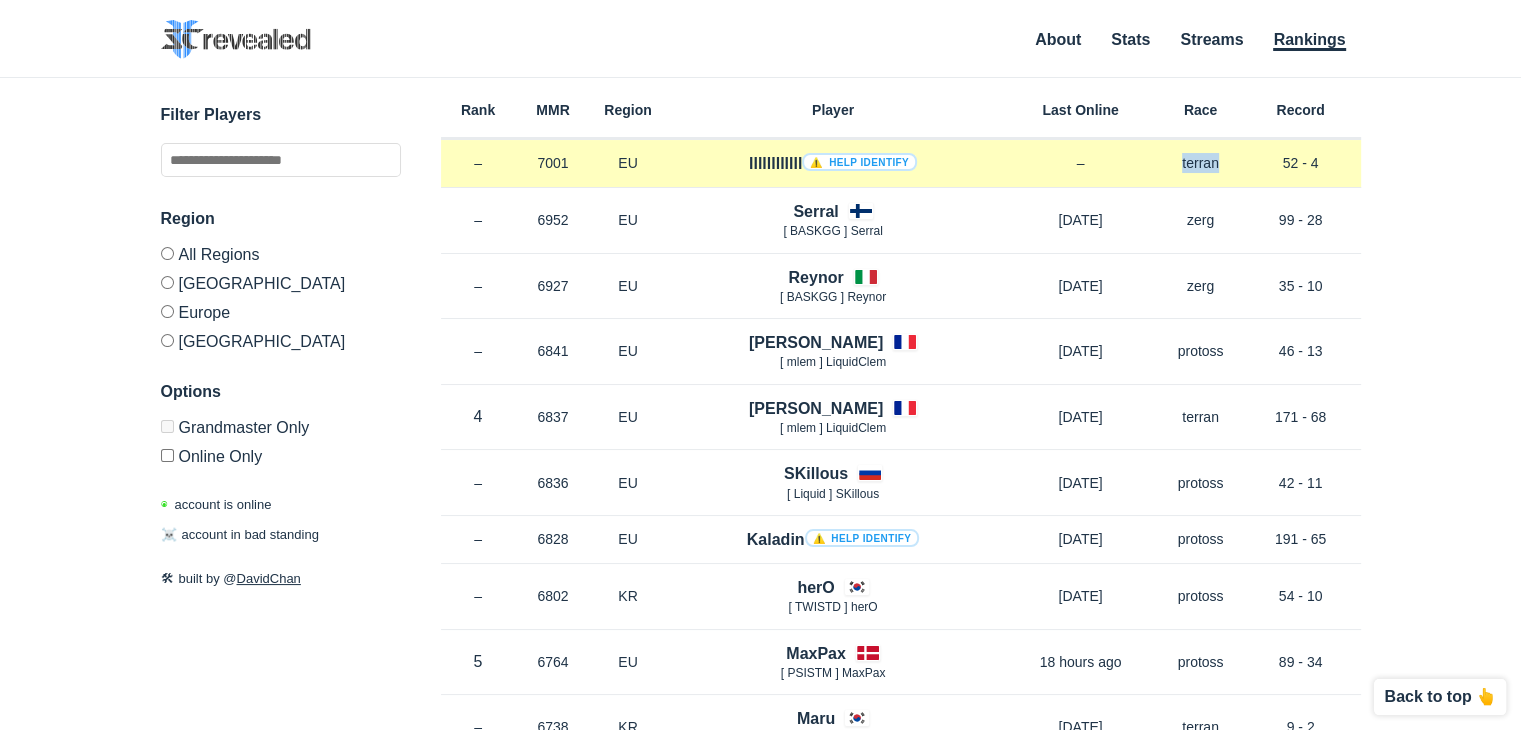 drag, startPoint x: 1172, startPoint y: 161, endPoint x: 1238, endPoint y: 152, distance: 66.61081 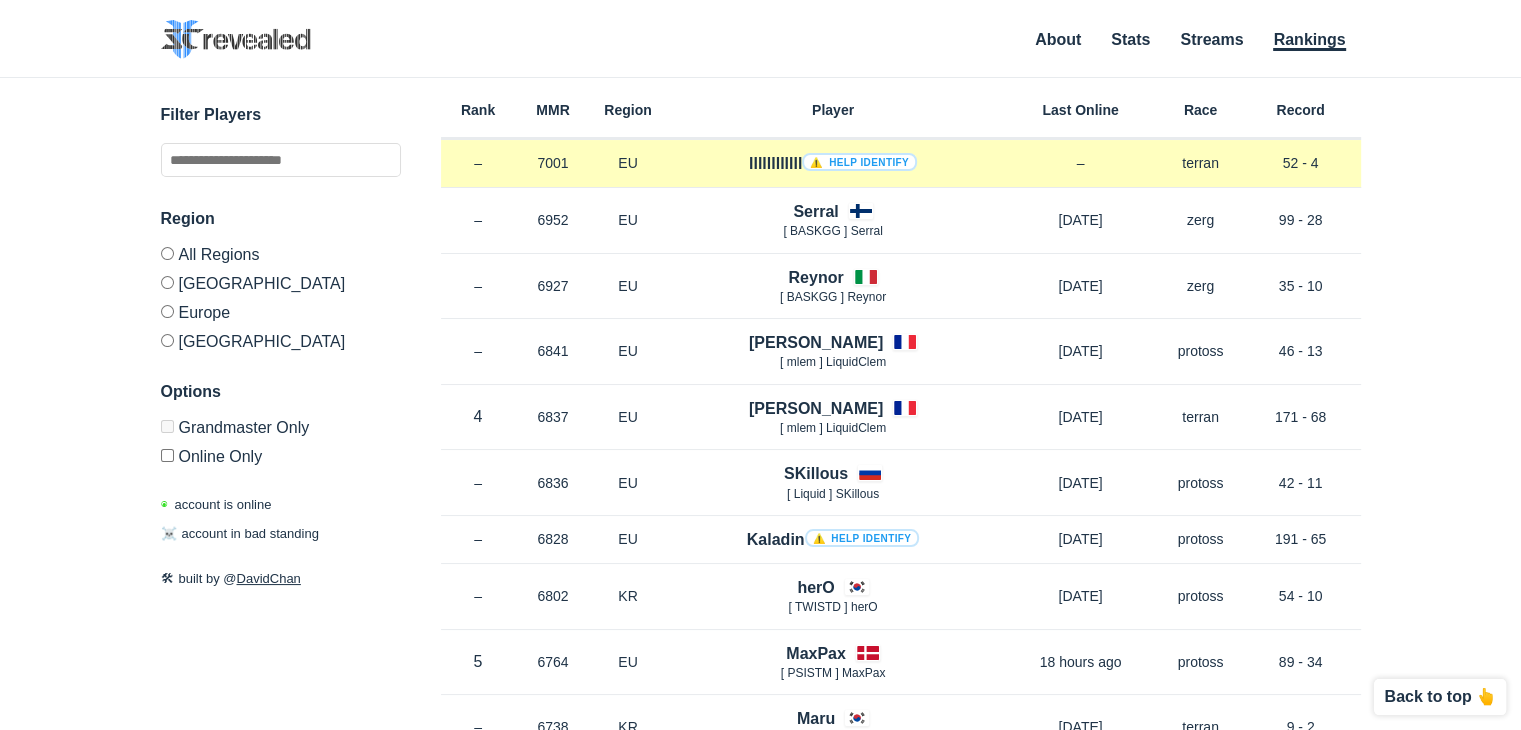 click on "llllllllllll   ⚠️  Help identify" at bounding box center [833, 163] 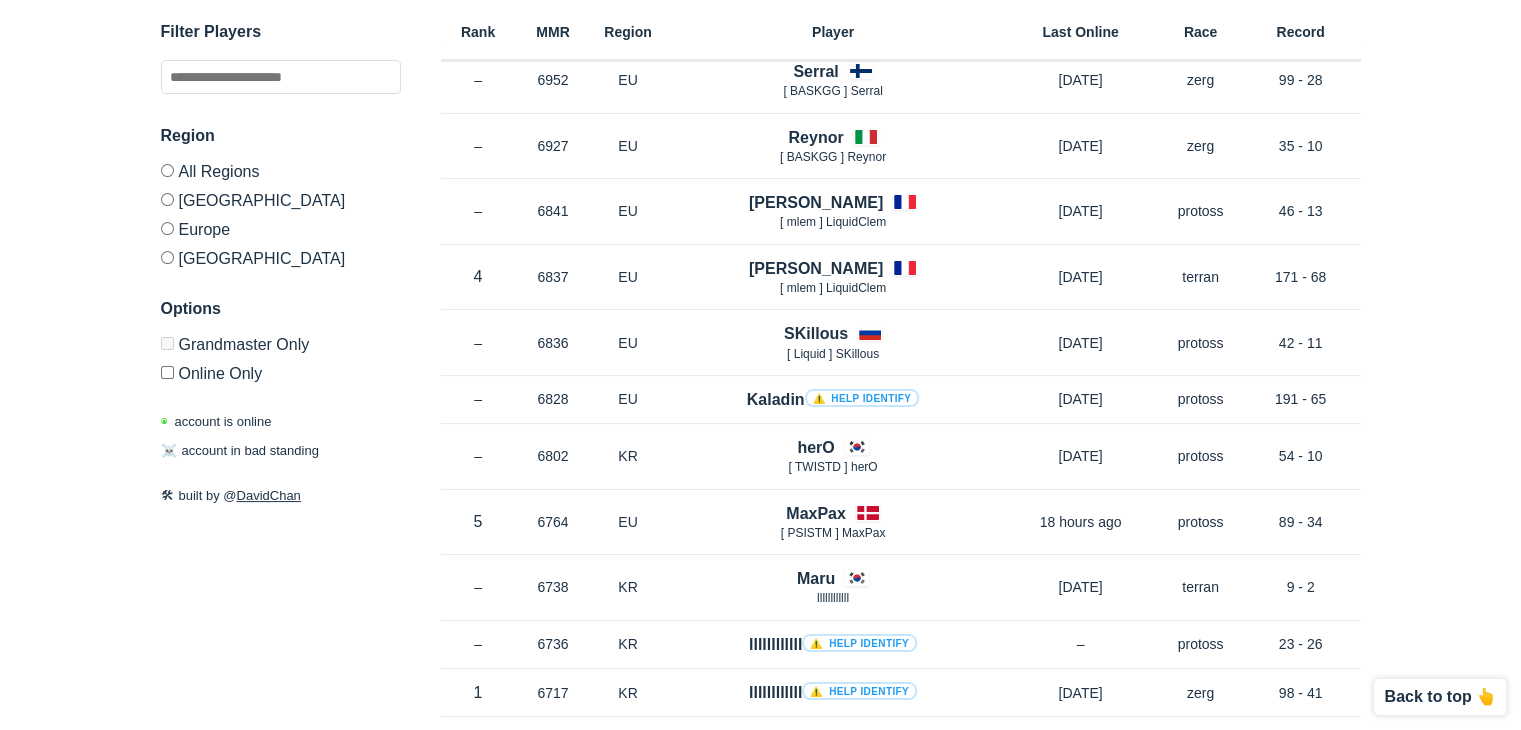 scroll, scrollTop: 0, scrollLeft: 0, axis: both 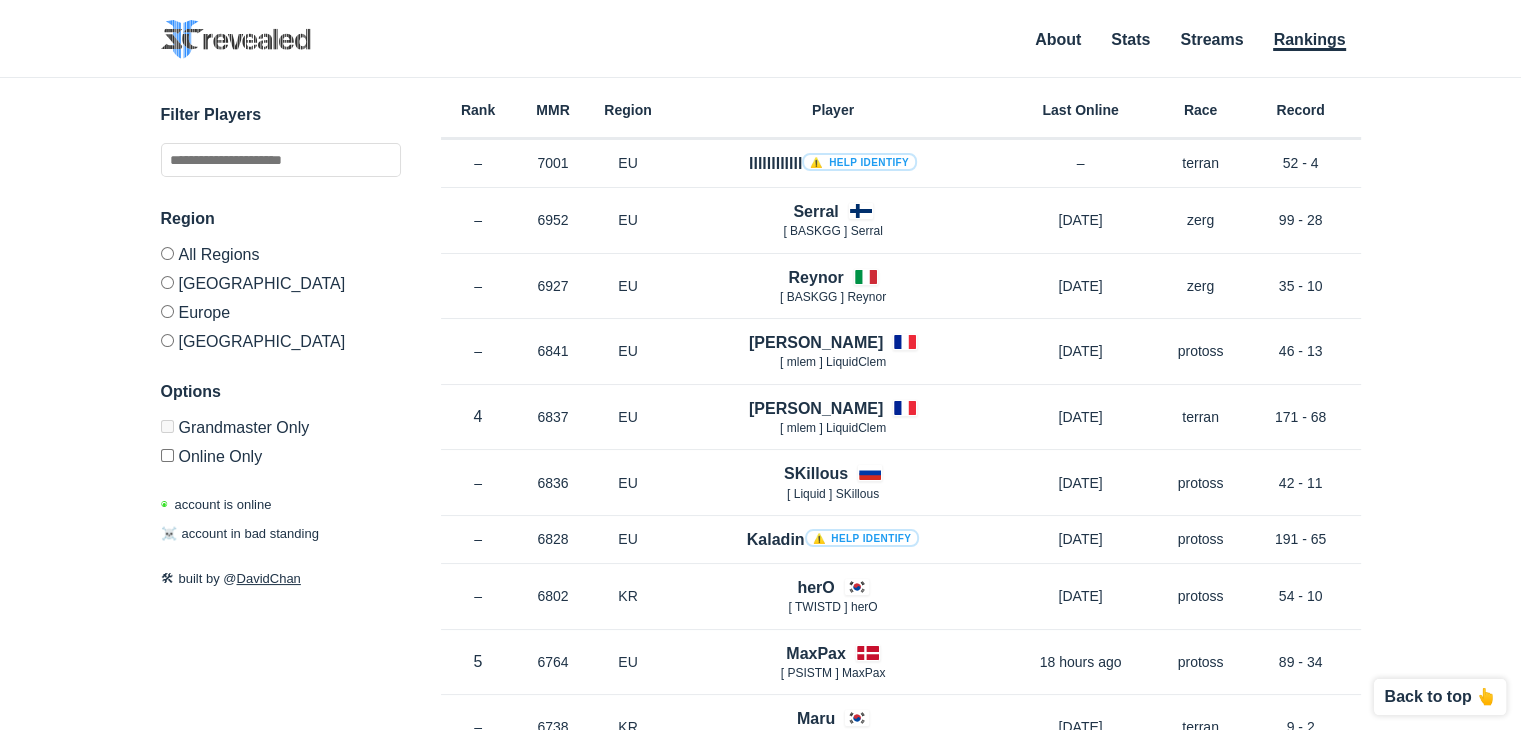 click on "Race" at bounding box center [1201, 110] 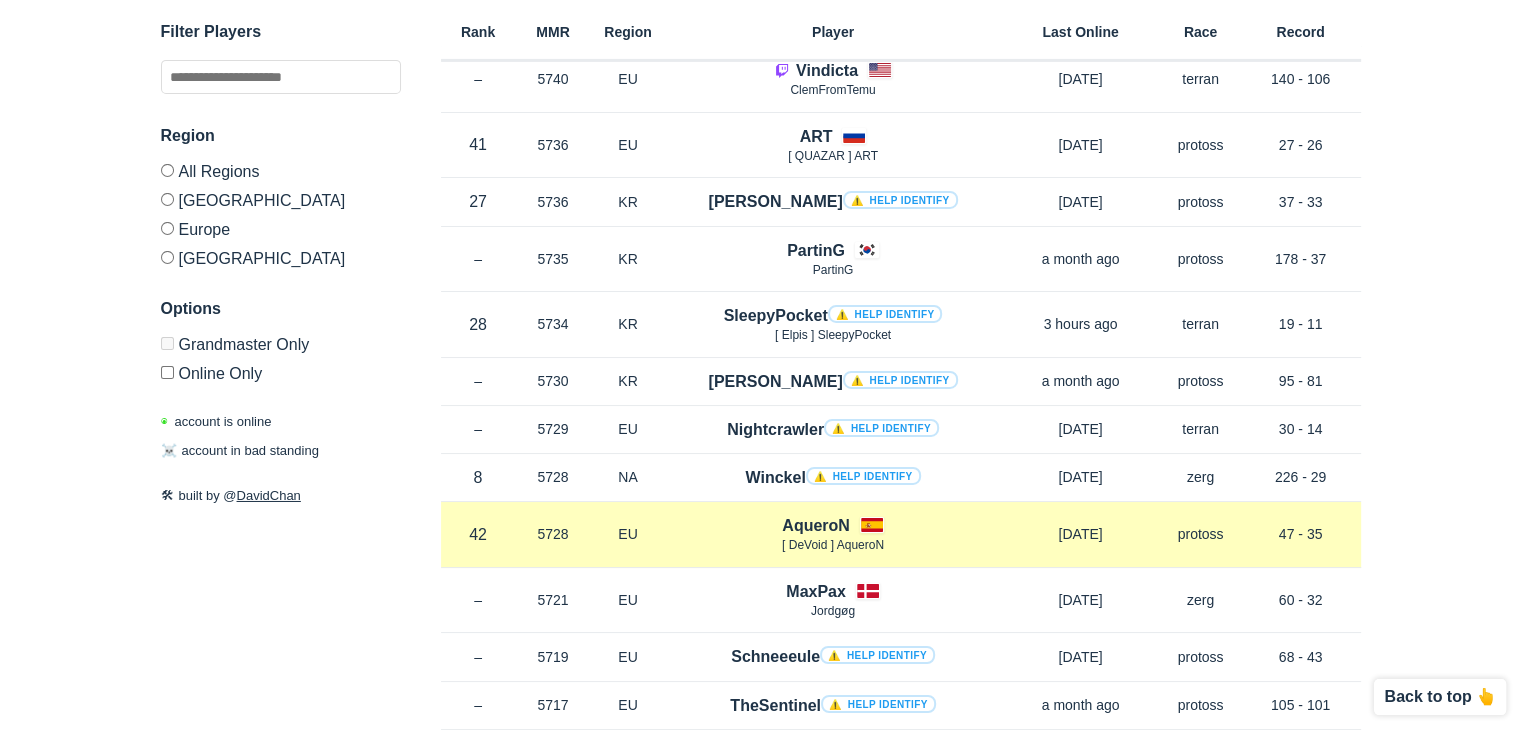 scroll, scrollTop: 14414, scrollLeft: 0, axis: vertical 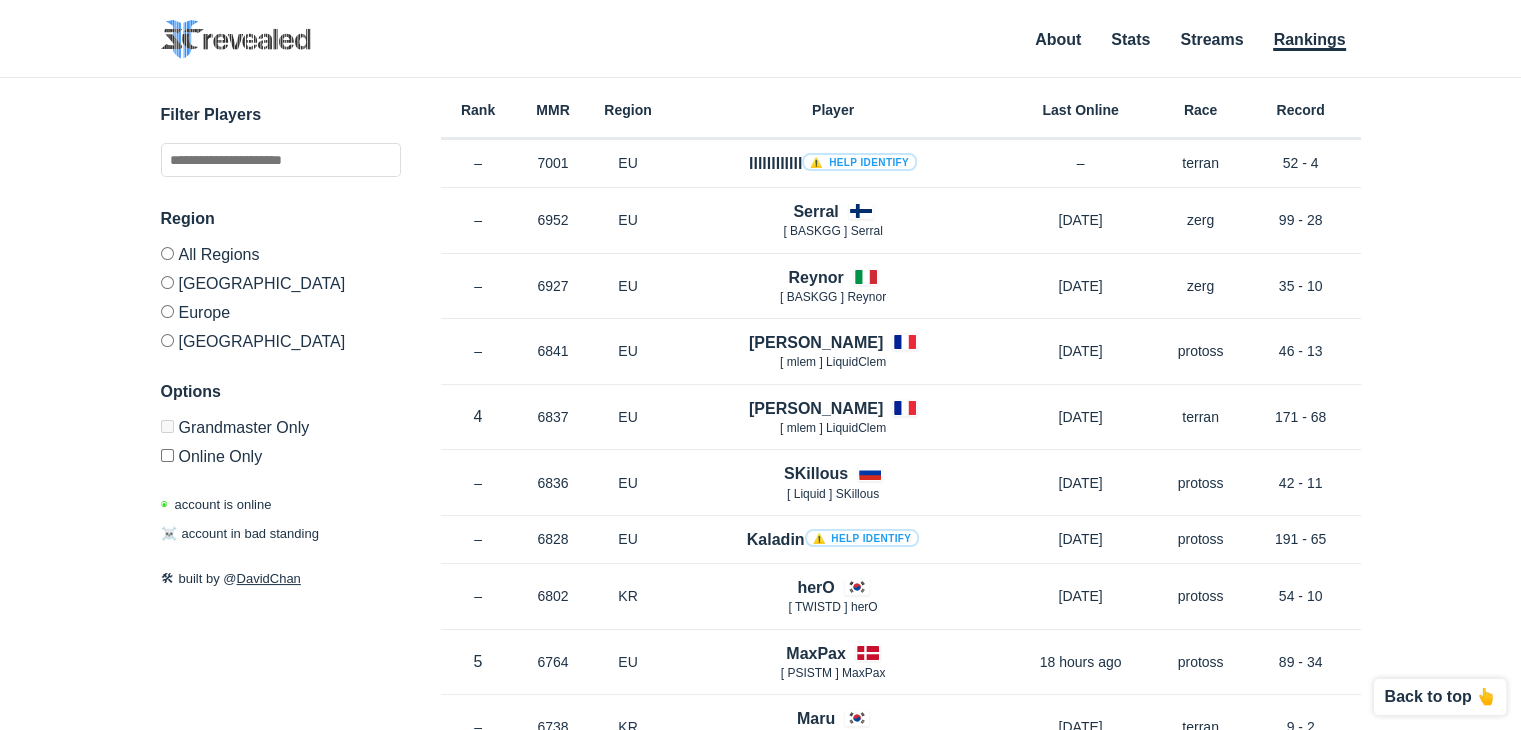click on "[GEOGRAPHIC_DATA]" at bounding box center [281, 282] 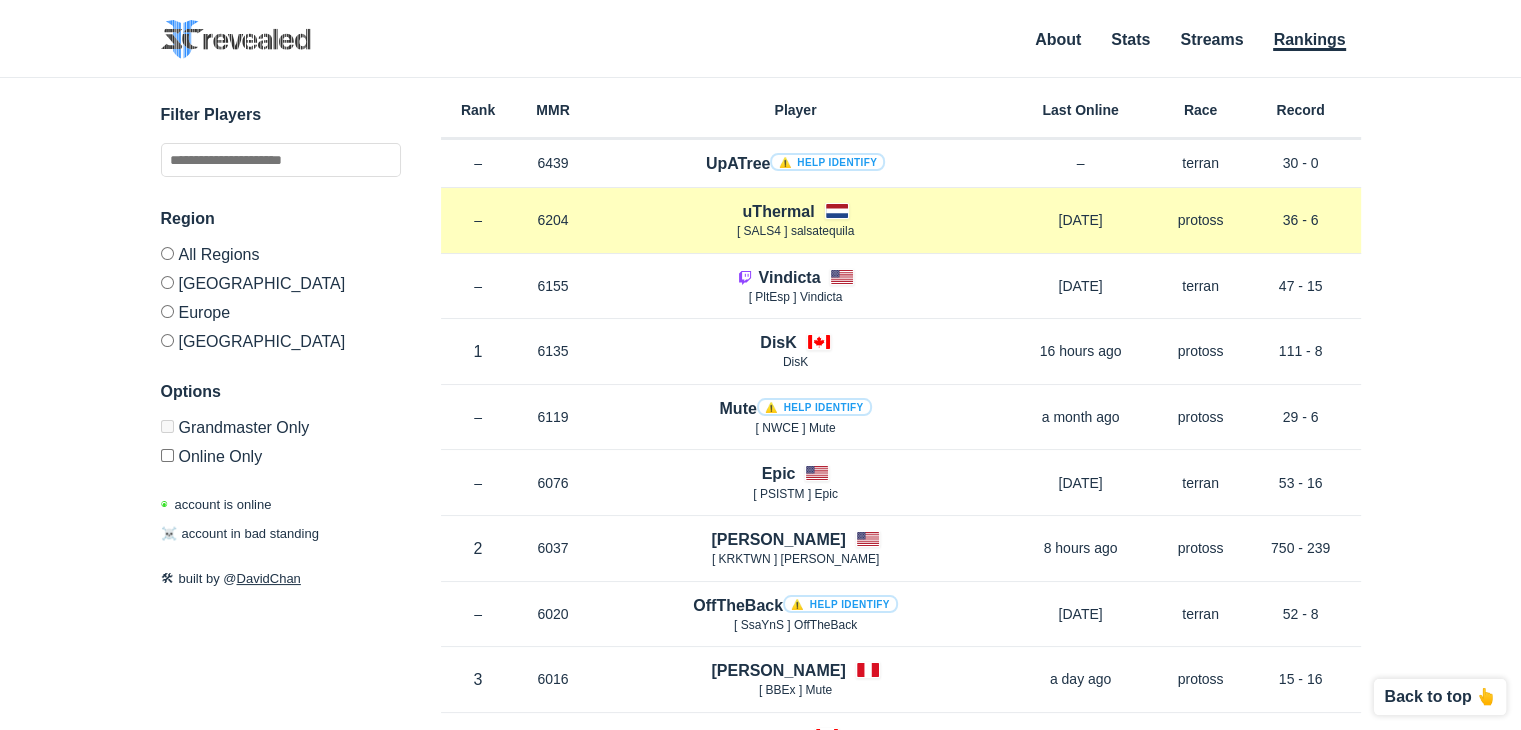 click on "protoss" at bounding box center (1201, 220) 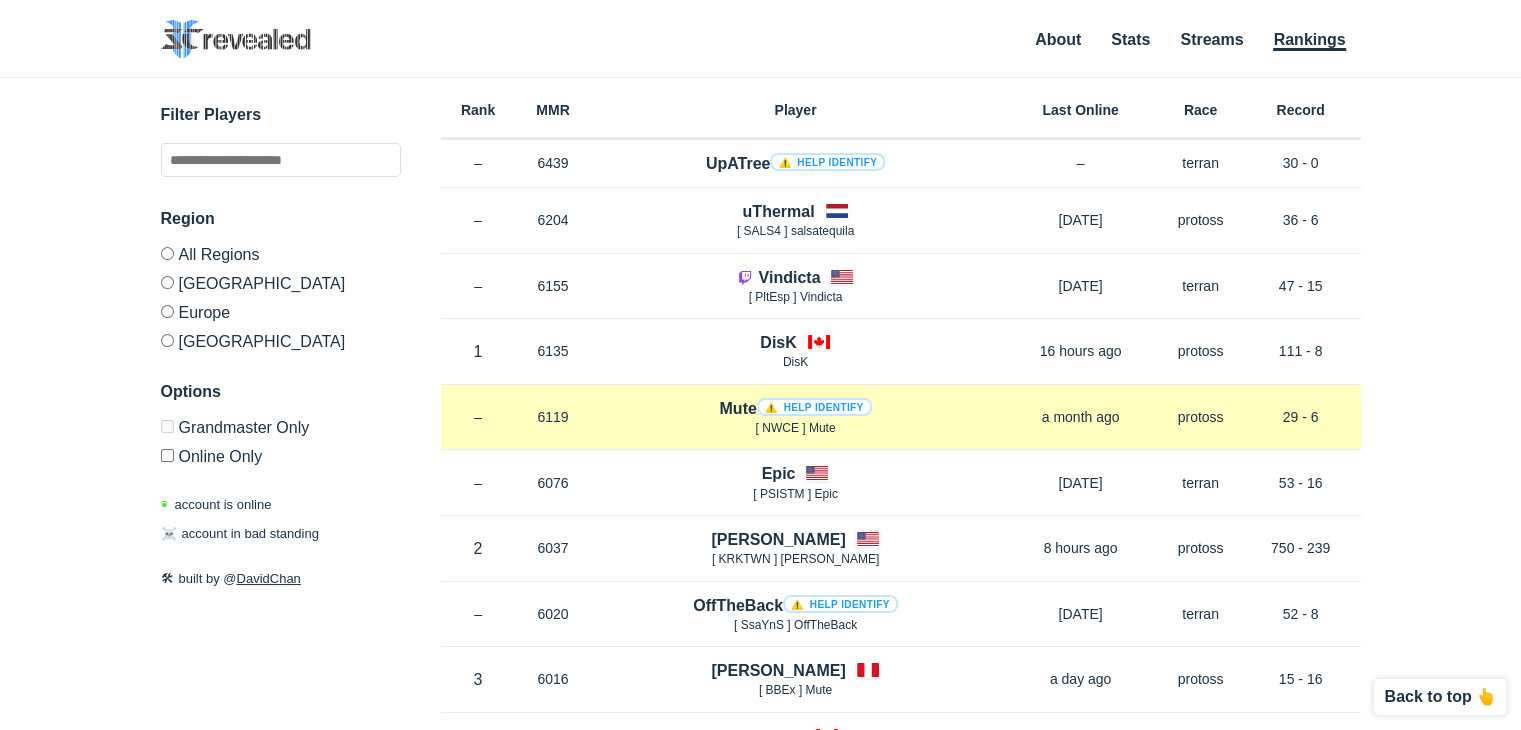 click on "protoss" at bounding box center [1201, 351] 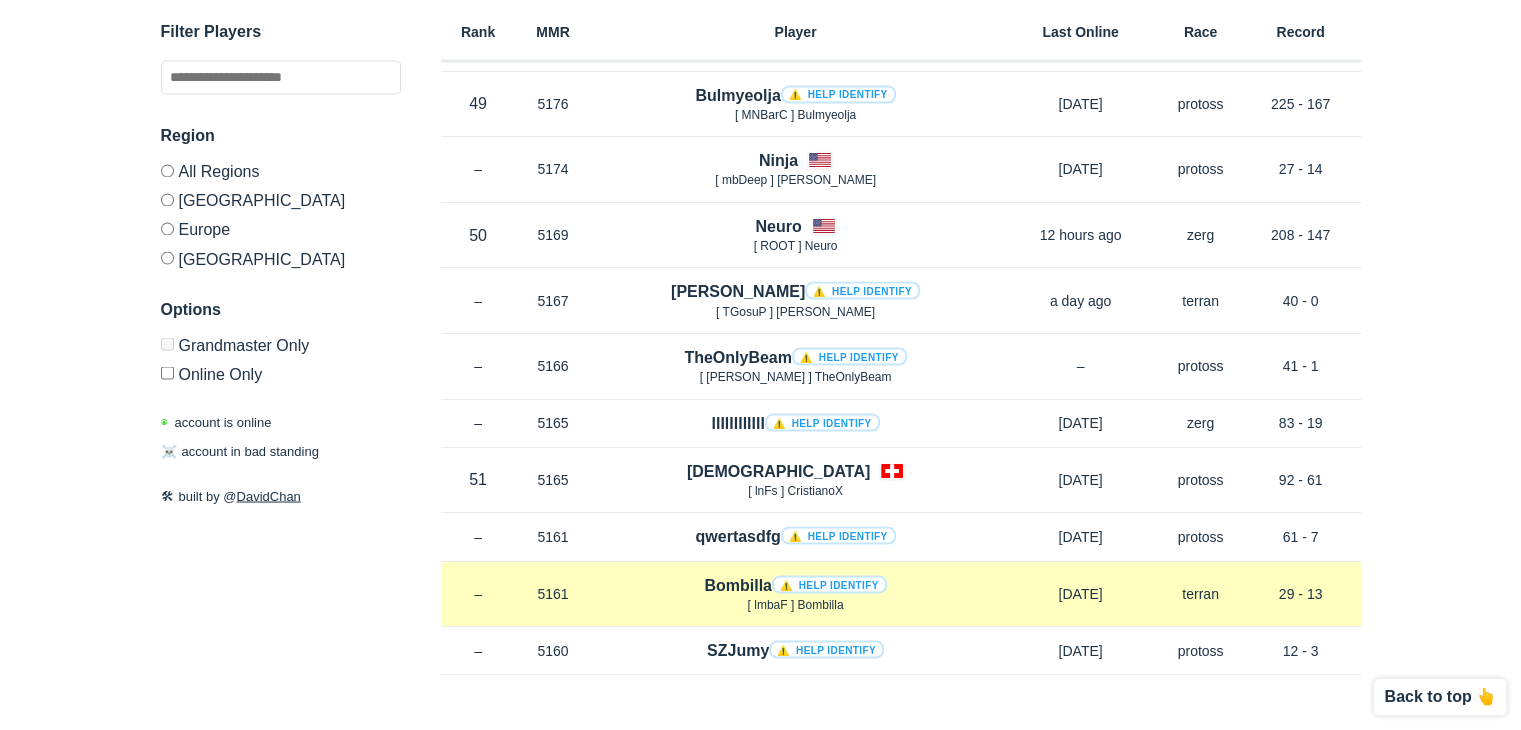 scroll, scrollTop: 11164, scrollLeft: 0, axis: vertical 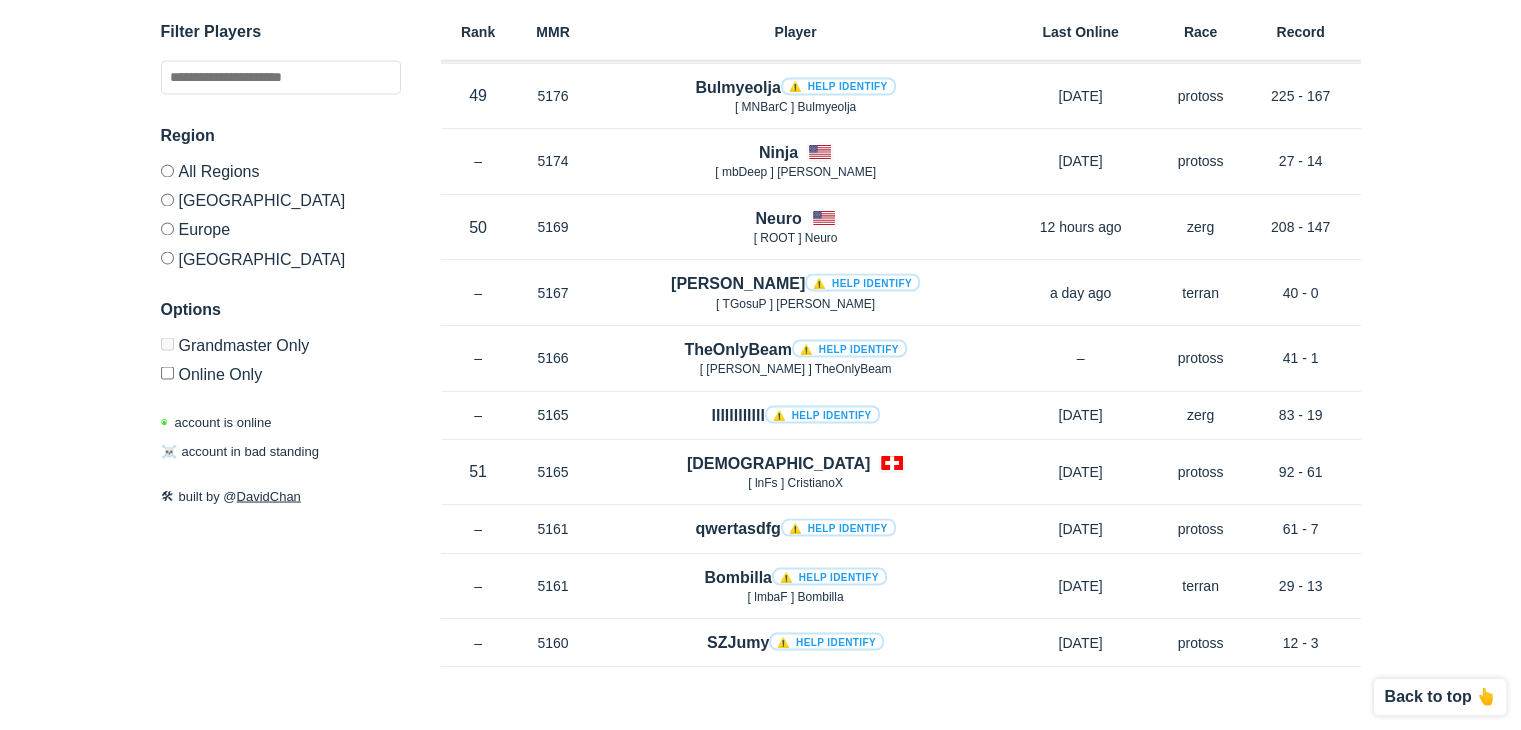 drag, startPoint x: 235, startPoint y: 450, endPoint x: 363, endPoint y: 447, distance: 128.03516 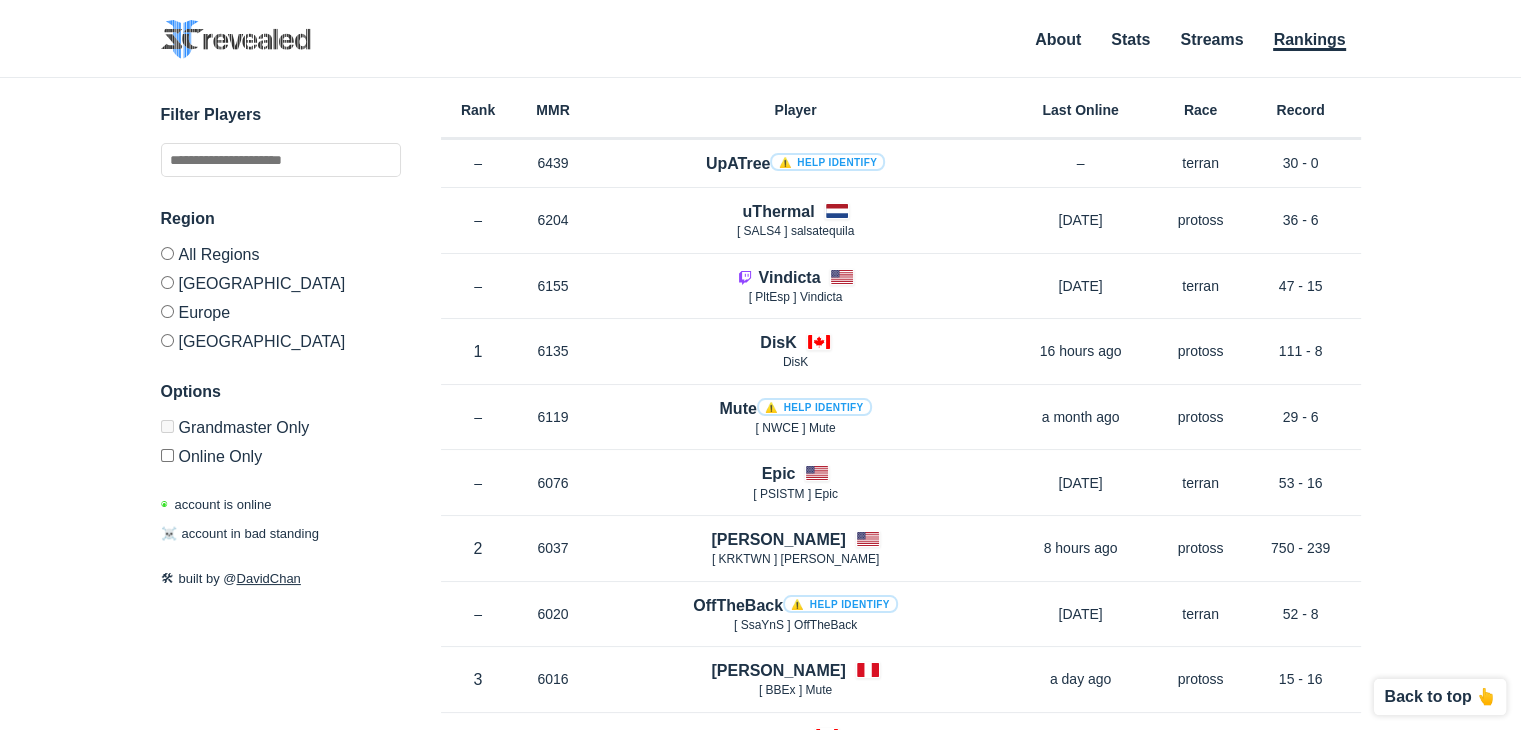 drag, startPoint x: 1424, startPoint y: 267, endPoint x: 1408, endPoint y: 271, distance: 16.492422 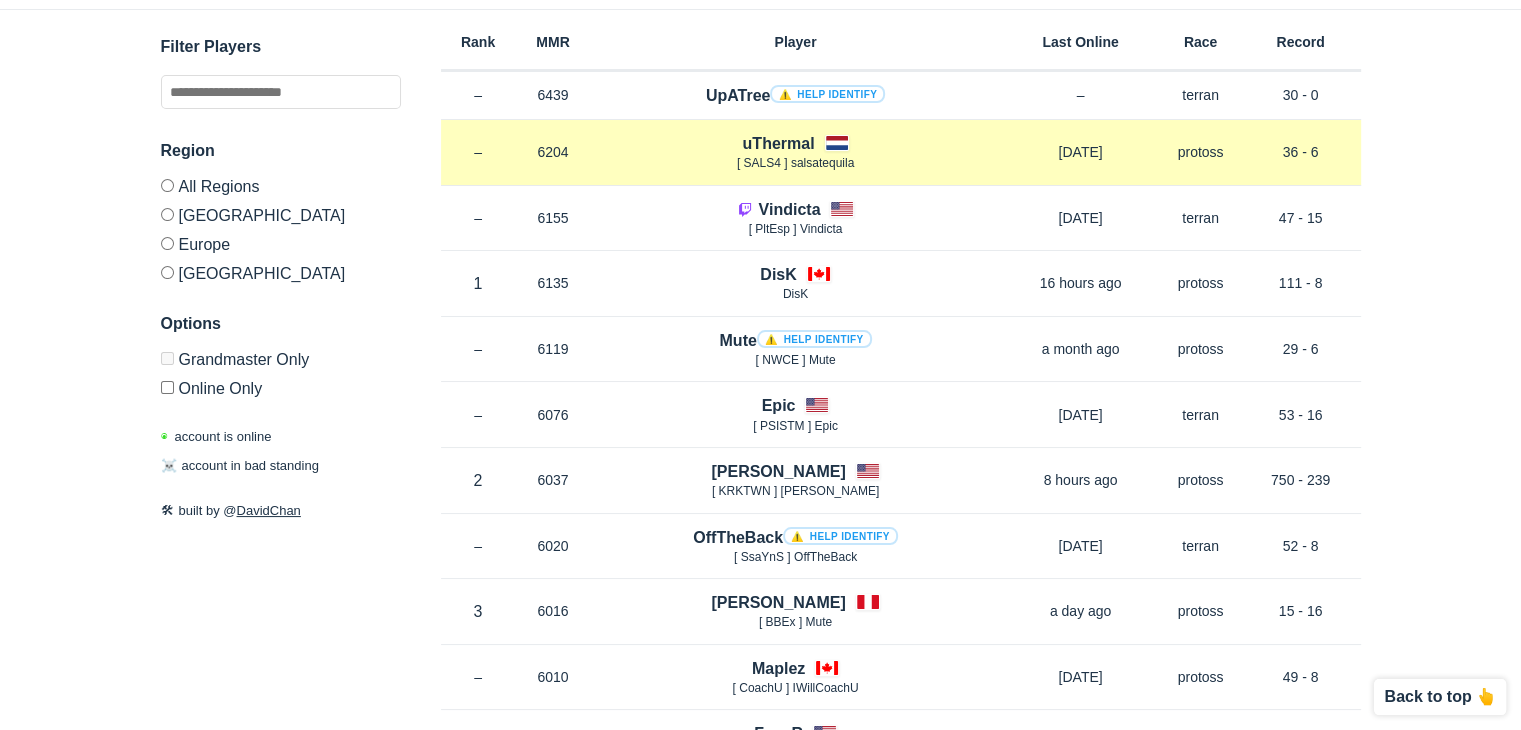 scroll, scrollTop: 0, scrollLeft: 0, axis: both 